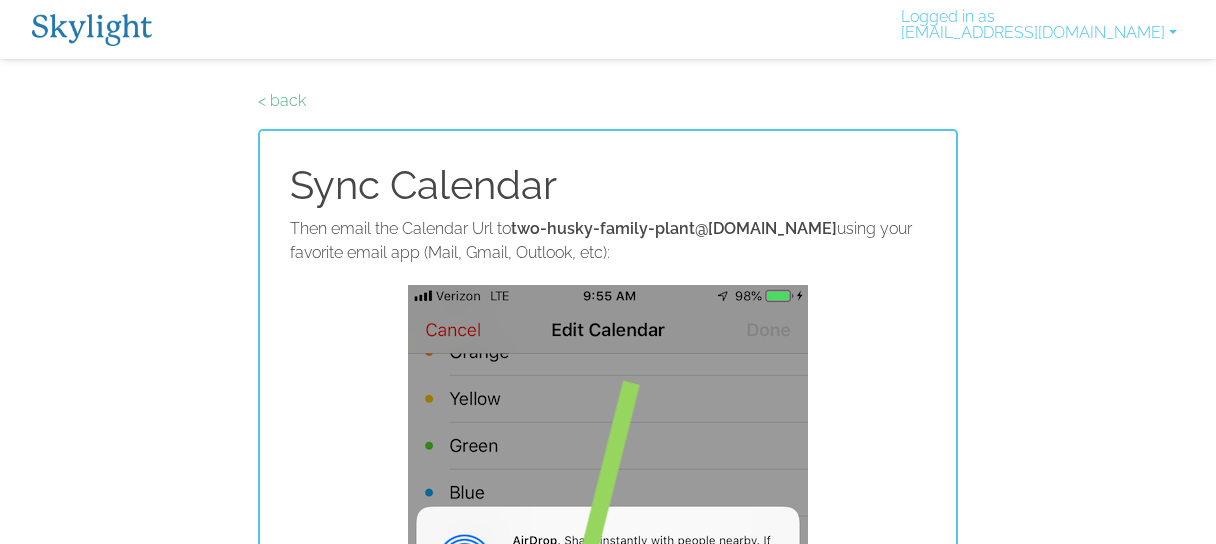 scroll, scrollTop: 361, scrollLeft: 0, axis: vertical 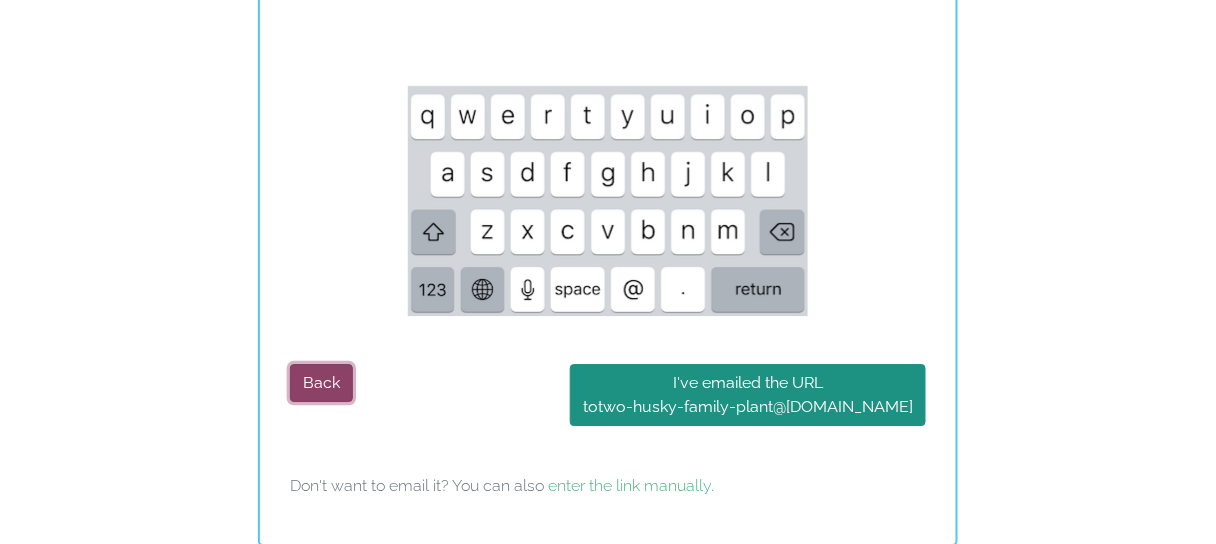 click on "Back" at bounding box center (321, 383) 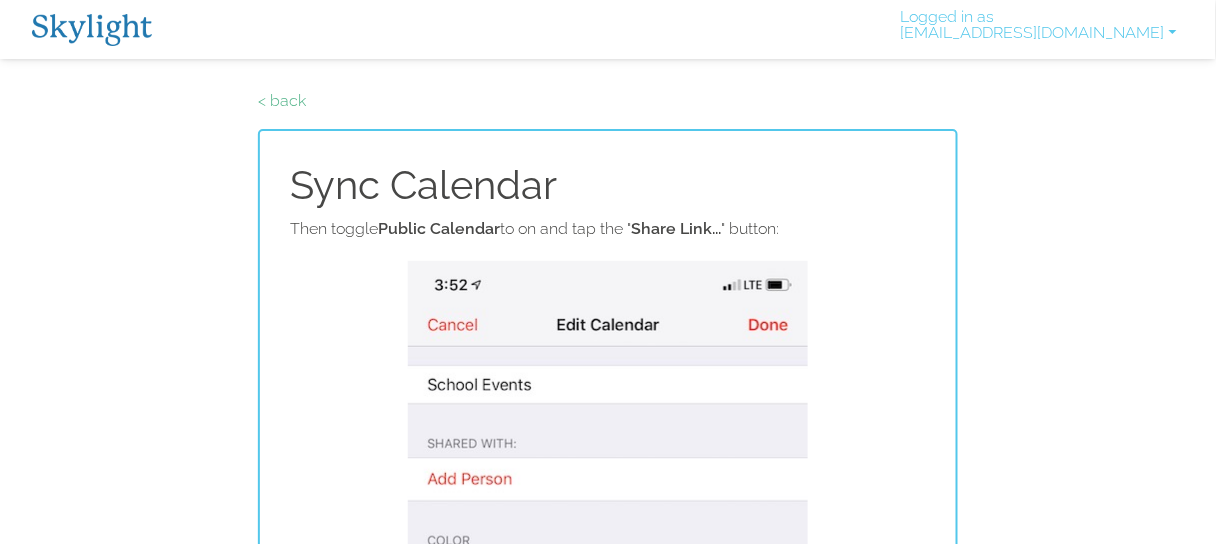 scroll, scrollTop: 731, scrollLeft: 0, axis: vertical 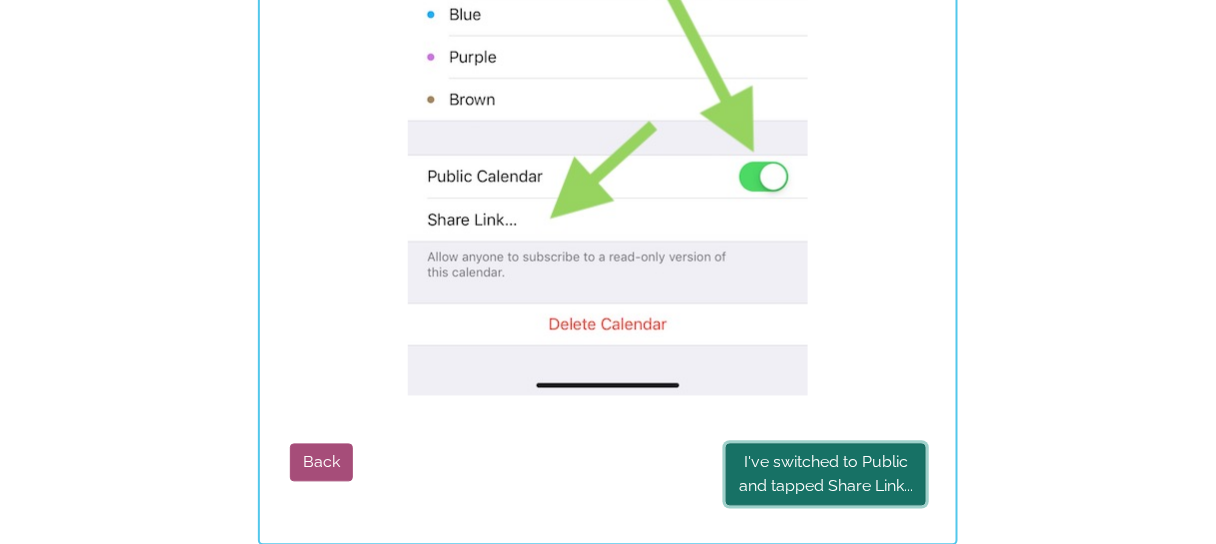 click on "I've switched to Public and tapped Share Link..." at bounding box center [826, 475] 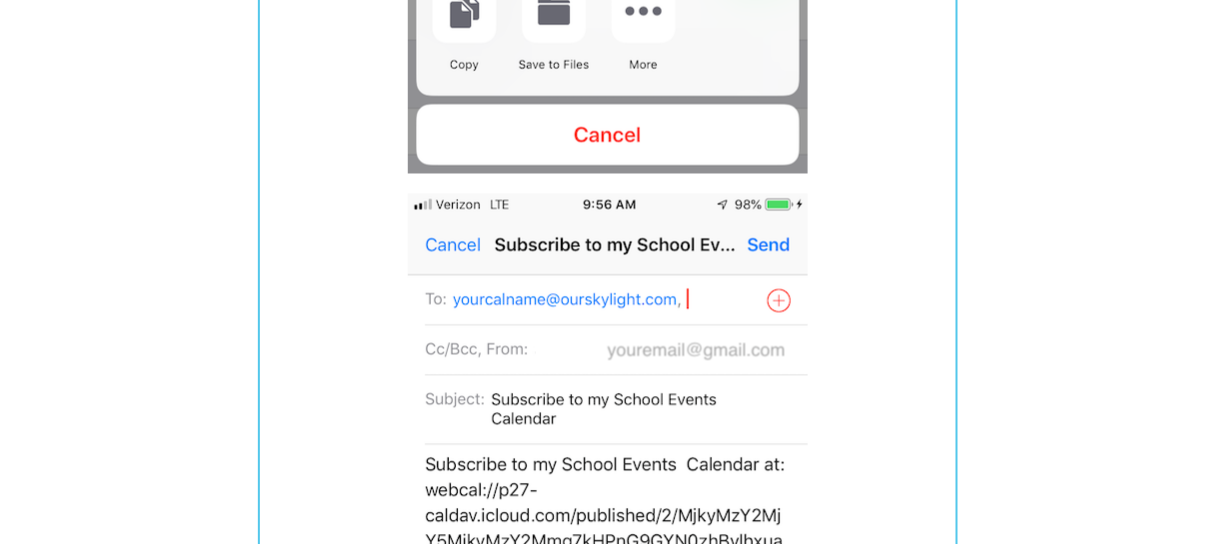 scroll, scrollTop: 1411, scrollLeft: 0, axis: vertical 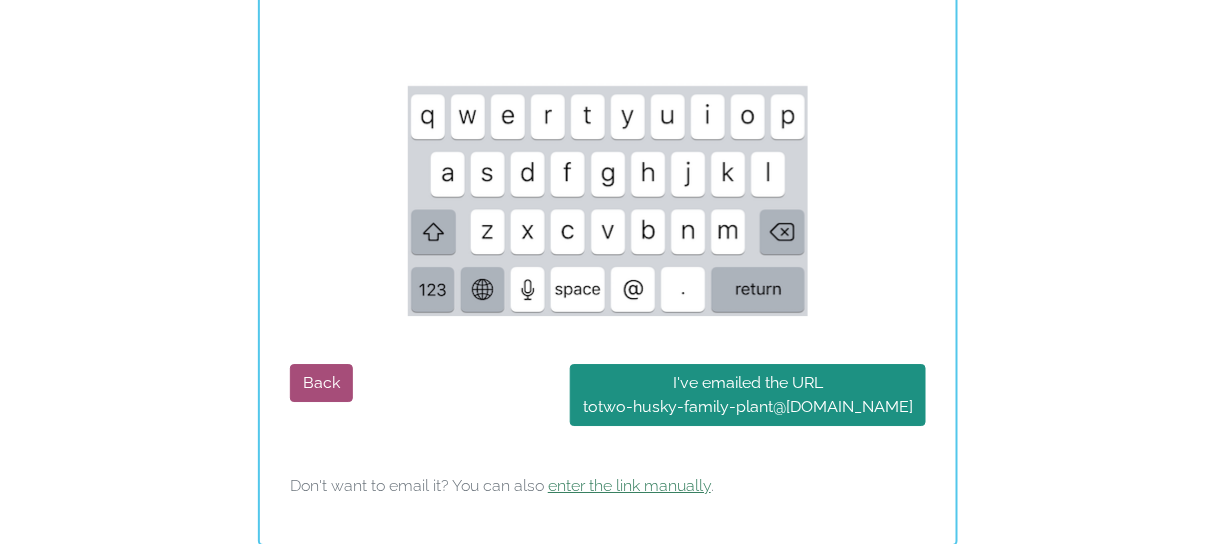 click on "enter the link manually" at bounding box center [629, 485] 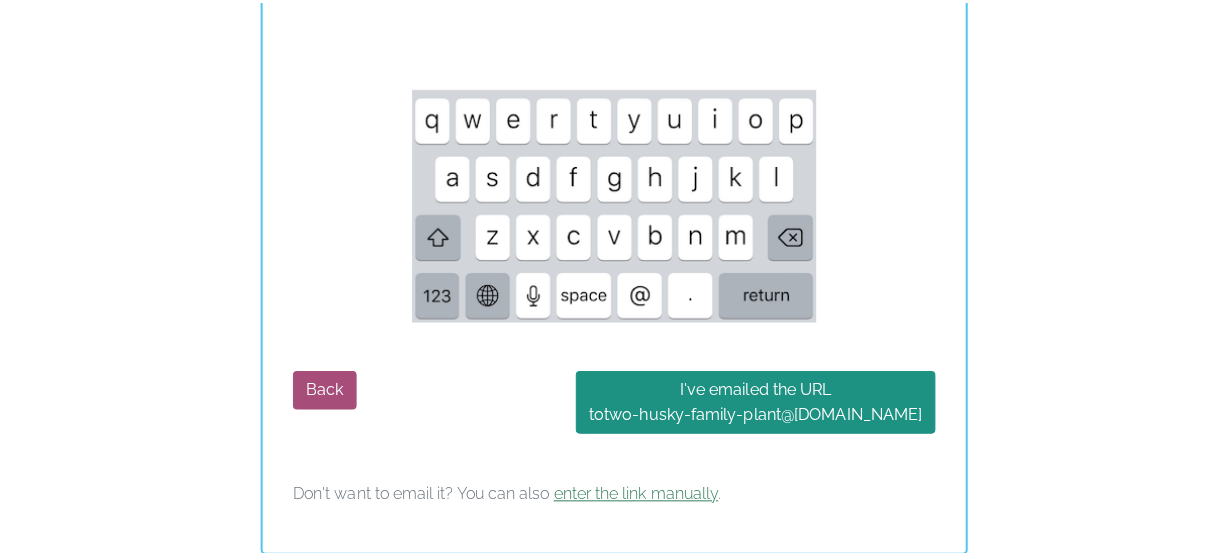 scroll, scrollTop: 0, scrollLeft: 0, axis: both 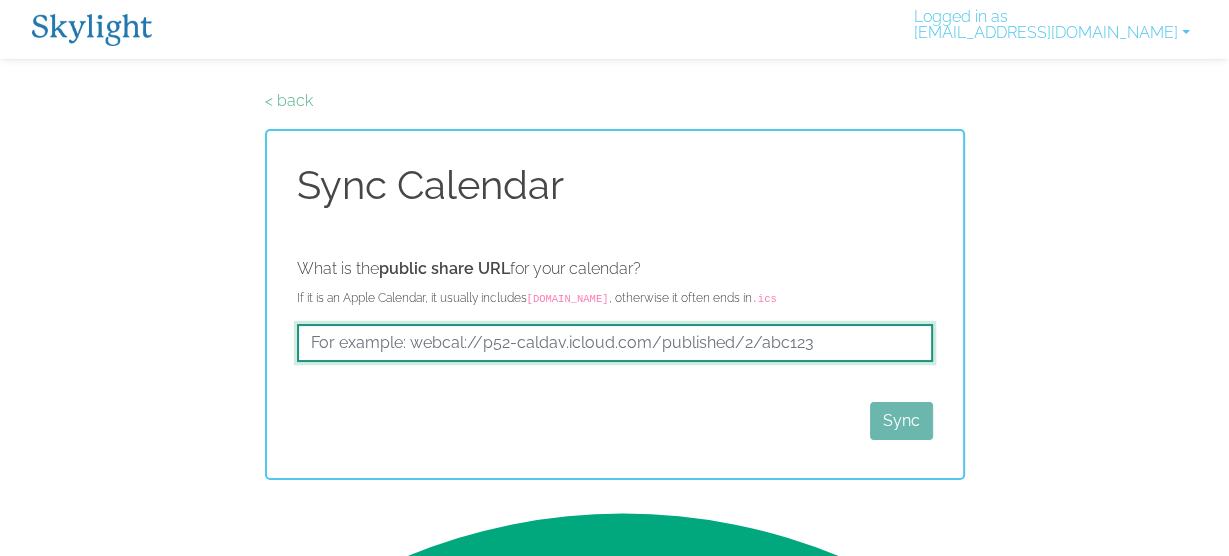 click at bounding box center (615, 343) 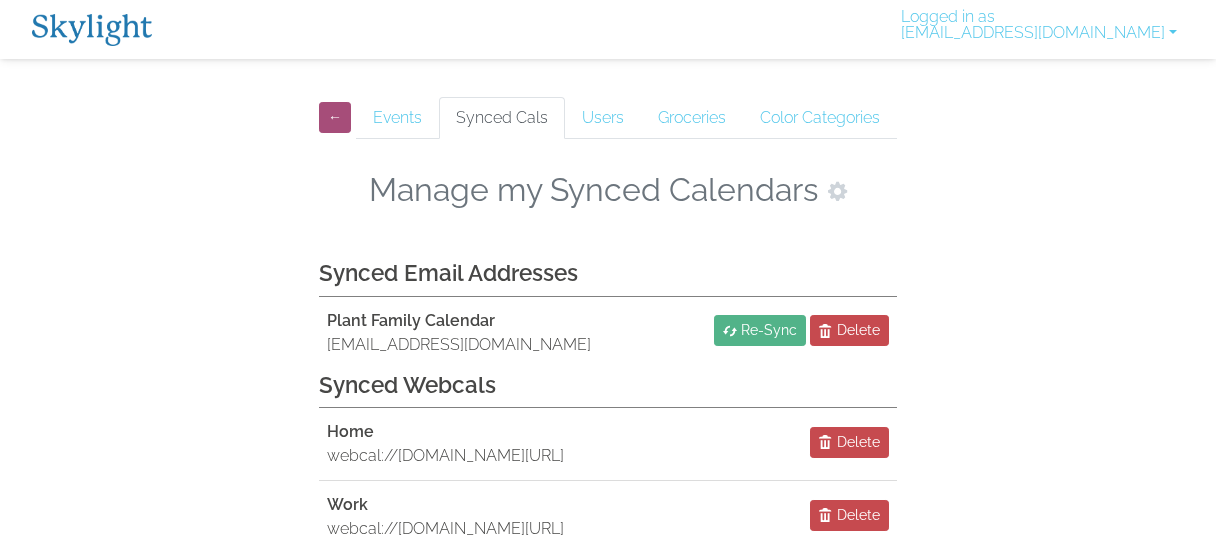 scroll, scrollTop: 0, scrollLeft: 0, axis: both 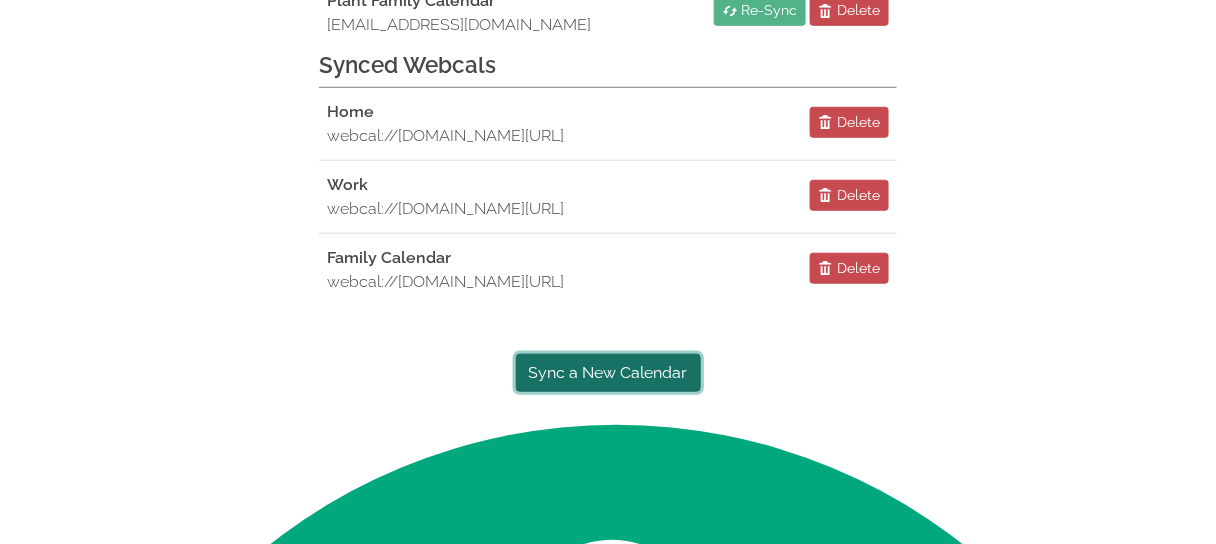 click on "Sync a New Calendar" at bounding box center [608, 373] 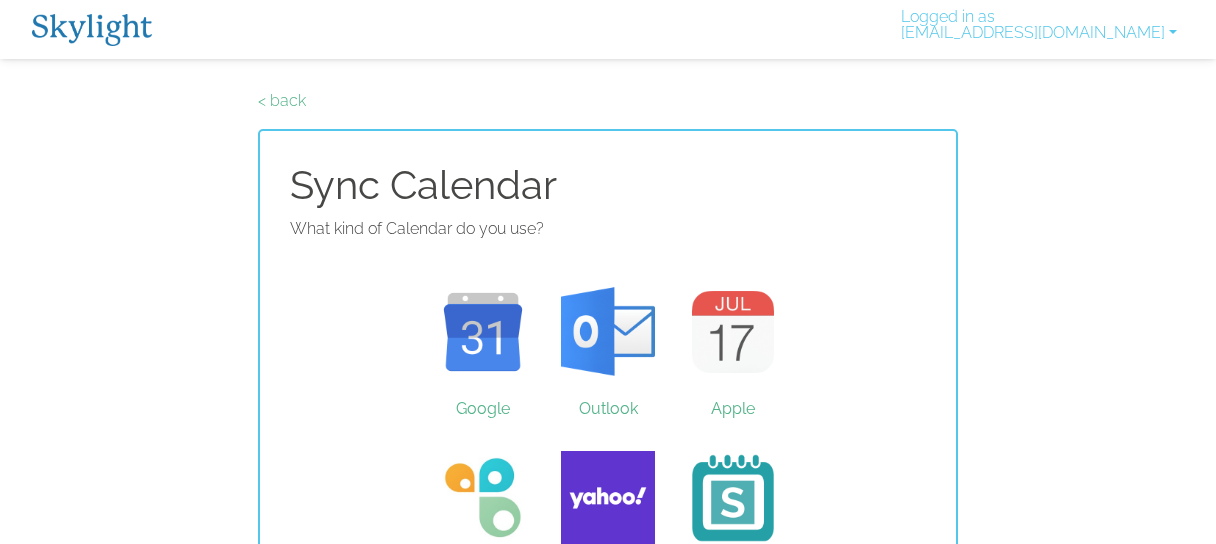 scroll, scrollTop: 0, scrollLeft: 0, axis: both 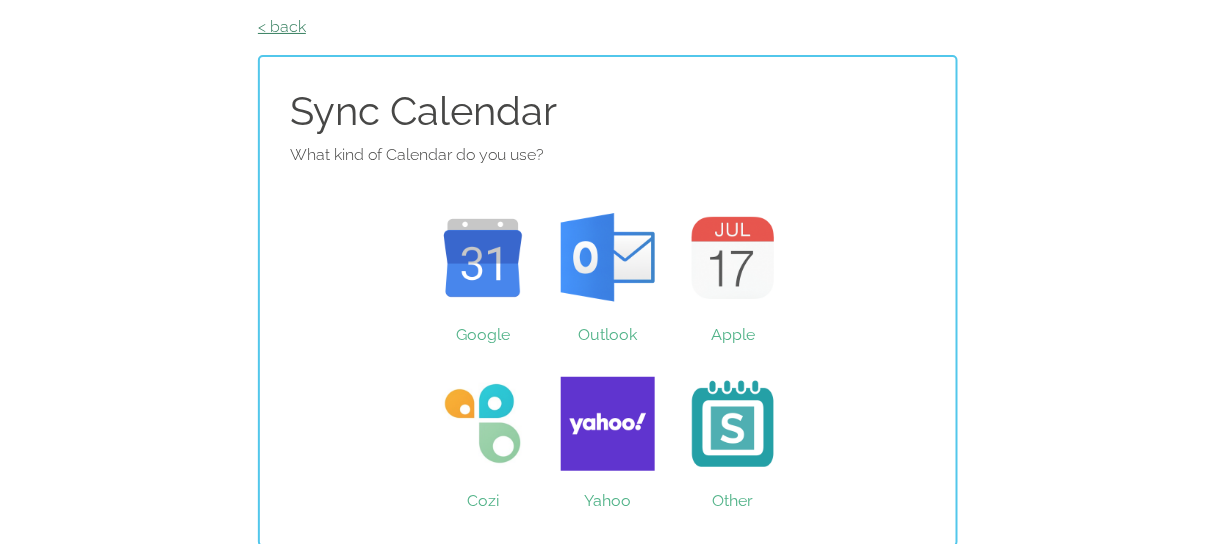 click on "< back" at bounding box center (282, 26) 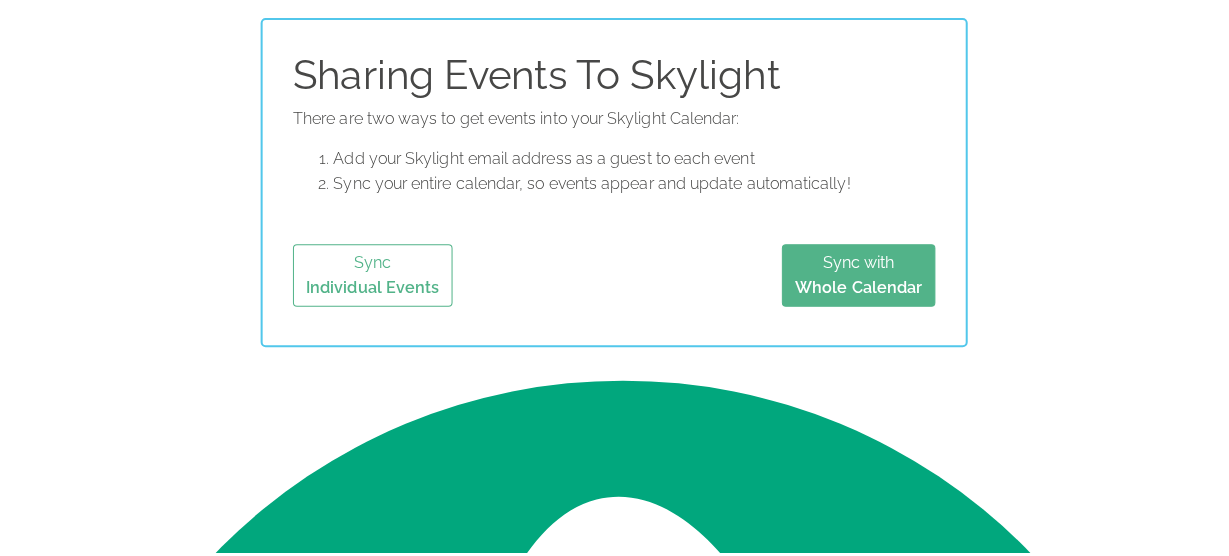 scroll, scrollTop: 0, scrollLeft: 0, axis: both 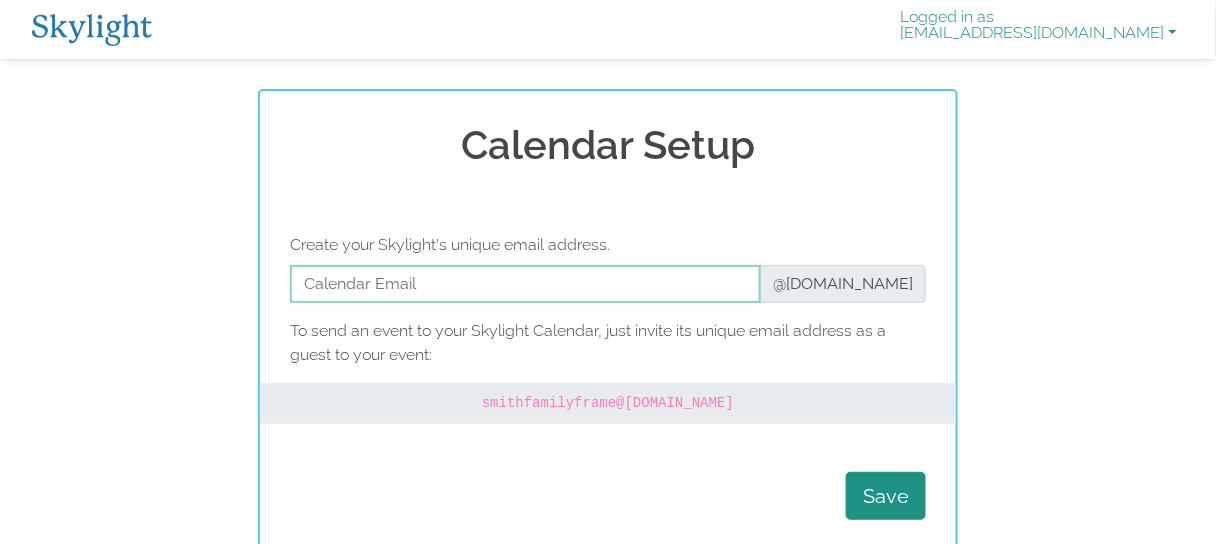 click on "Logged in as plant1975@gmail.com" at bounding box center (1039, 29) 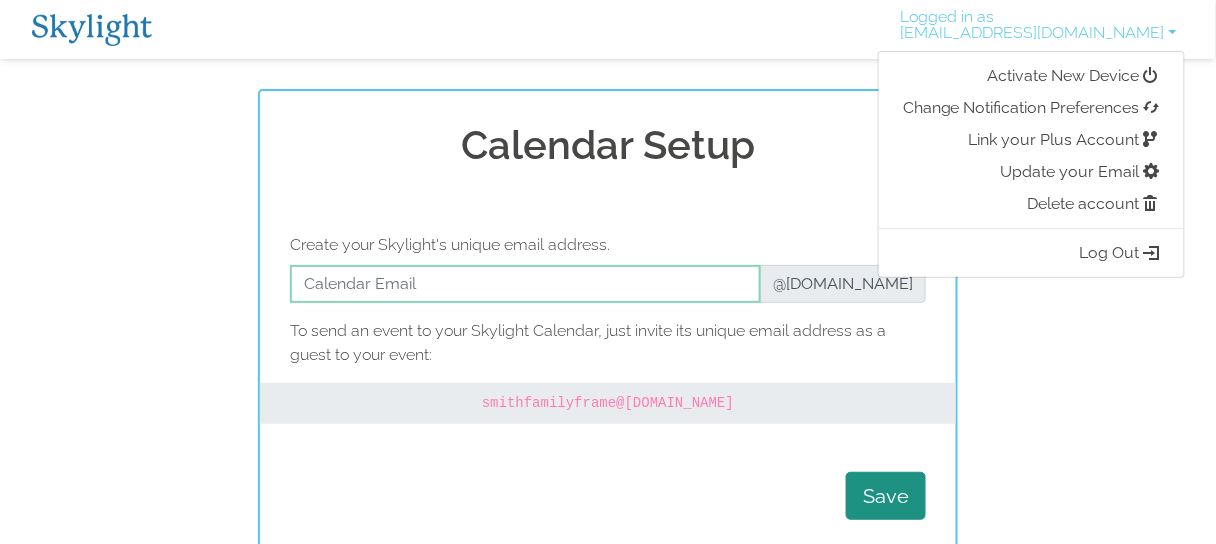 click at bounding box center (92, 30) 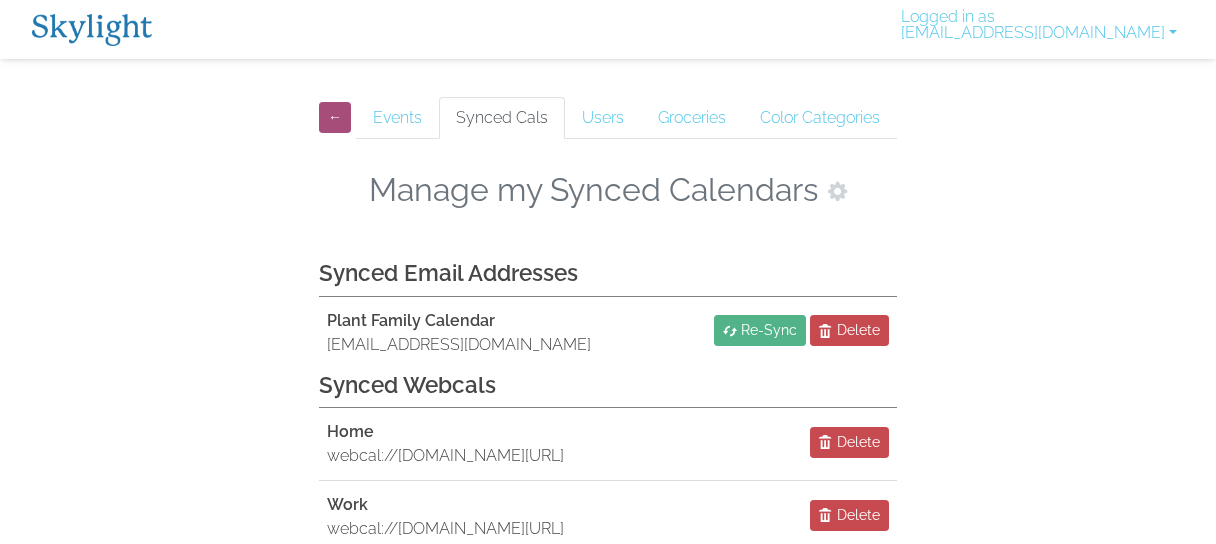 scroll, scrollTop: 0, scrollLeft: 0, axis: both 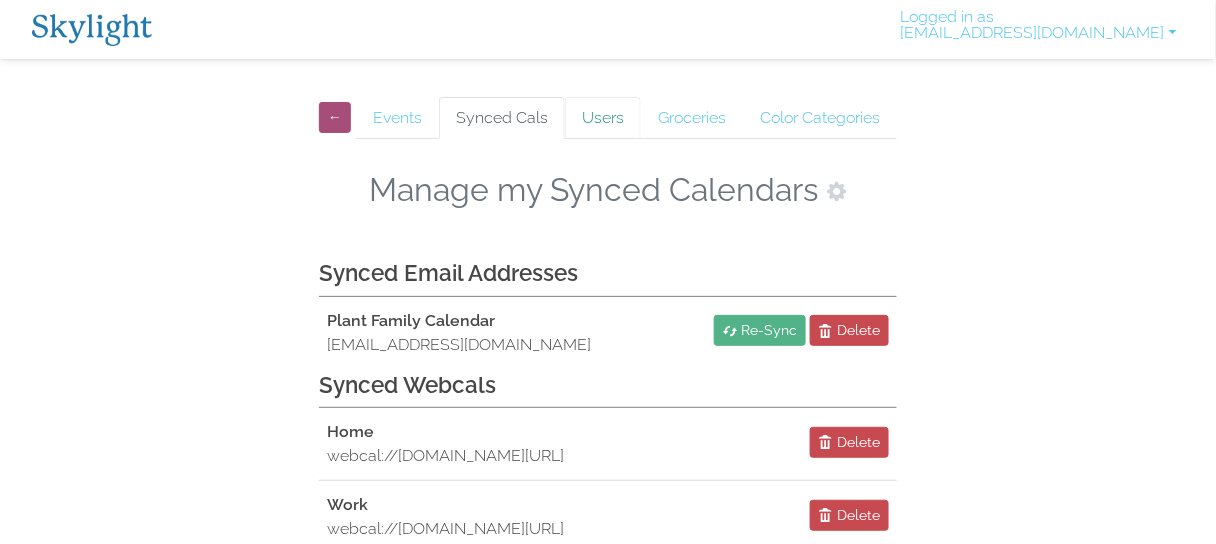 click on "Users" at bounding box center [603, 118] 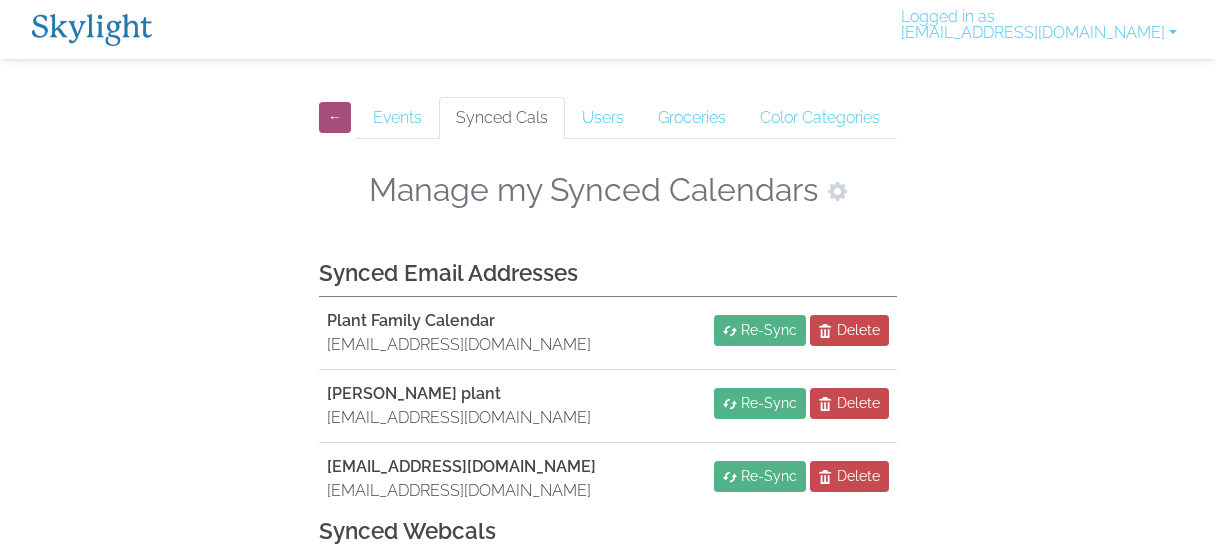 scroll, scrollTop: 0, scrollLeft: 0, axis: both 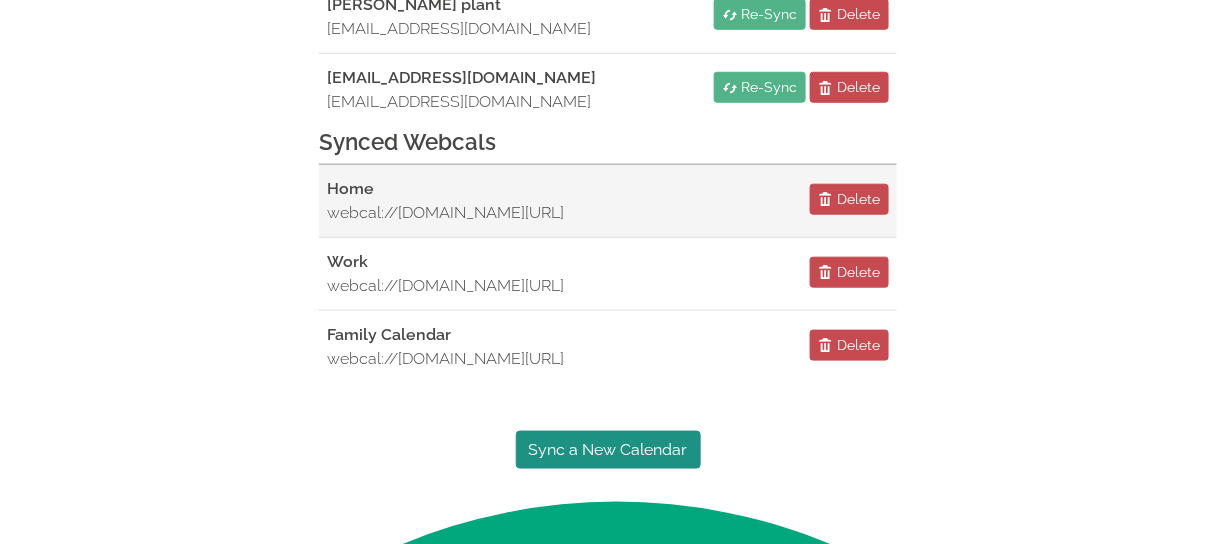click on "Home webcal://p110-caldav.icloud.com/published/2/MTE1NDk5NTczOTMxMTU0Oee25YgIPoxiae4ynHnfzEtH6Xn_5oclVf58rzZxGddH  Delete" at bounding box center [608, 201] 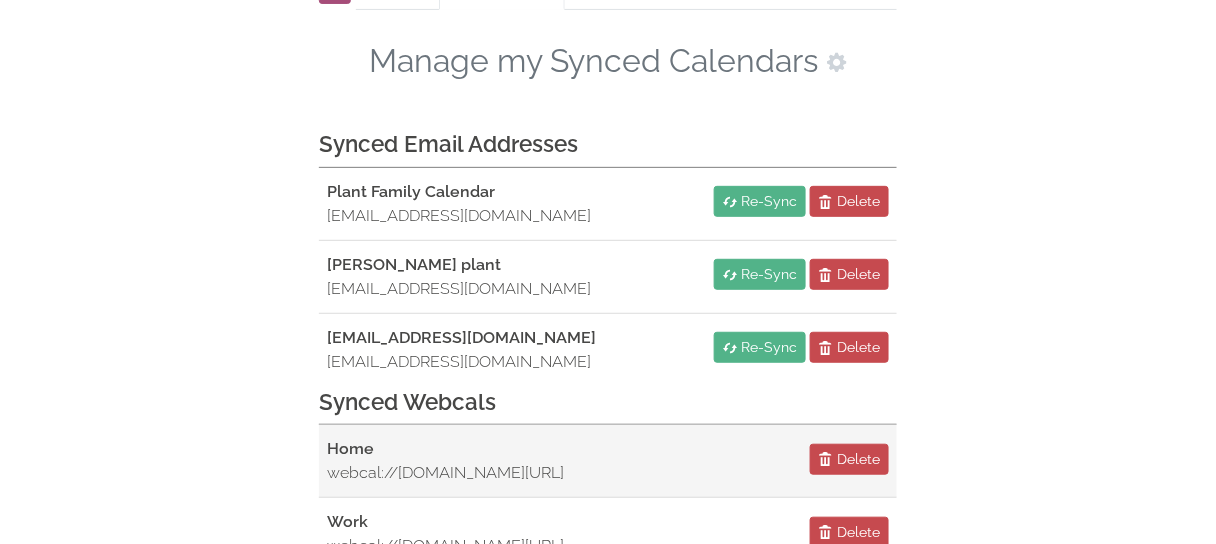 scroll, scrollTop: 129, scrollLeft: 12, axis: both 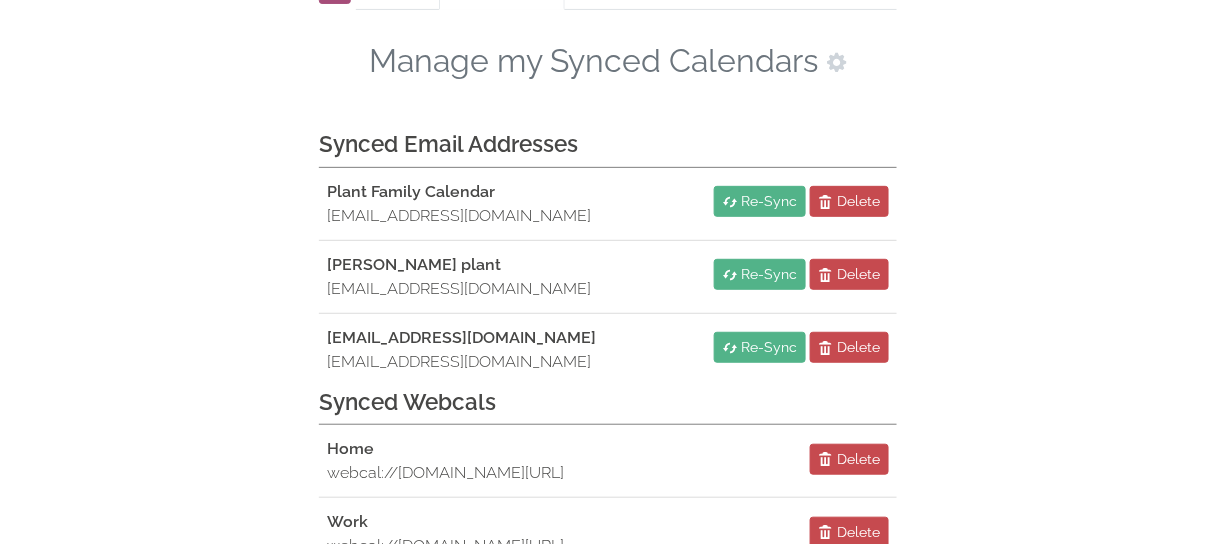 click on "← Events Synced Cals Users Groceries Color Categories Manage my Synced Calendars Synced Email Addresses Plant Family Calendar plant1975@gmail.com  Re-Sync  Delete jill plant plant1975@gmail.com  Re-Sync  Delete jplant@vassar.k12.mi.us plant1975@gmail.com  Re-Sync  Delete Synced Webcals Home webcal://p110-caldav.icloud.com/published/2/MTE1NDk5NTczOTMxMTU0Oee25YgIPoxiae4ynHnfzEtH6Xn_5oclVf58rzZxGddH  Delete Work webcal://p110-caldav.icloud.com/published/2/MTE1NDk5NTczOTMxMTU0Oee25YgIPoxiae4ynHnfzEt2_lBsEJxgxvjbtQ9j9eOm  Delete Family Calendar webcal://p48-caldav.icloud.com/published/2/MTc4ODAwNjMzMTc4ODAwNvgHs2dBwquLH-f3f2xO8l9xdTvxAet-wvE-VleTtu6fEYlWLk799Vbj1Sn7sWaM0v_xxsnXh4eT_na6tShiMTg  Delete Sync a New Calendar" at bounding box center [608, 344] 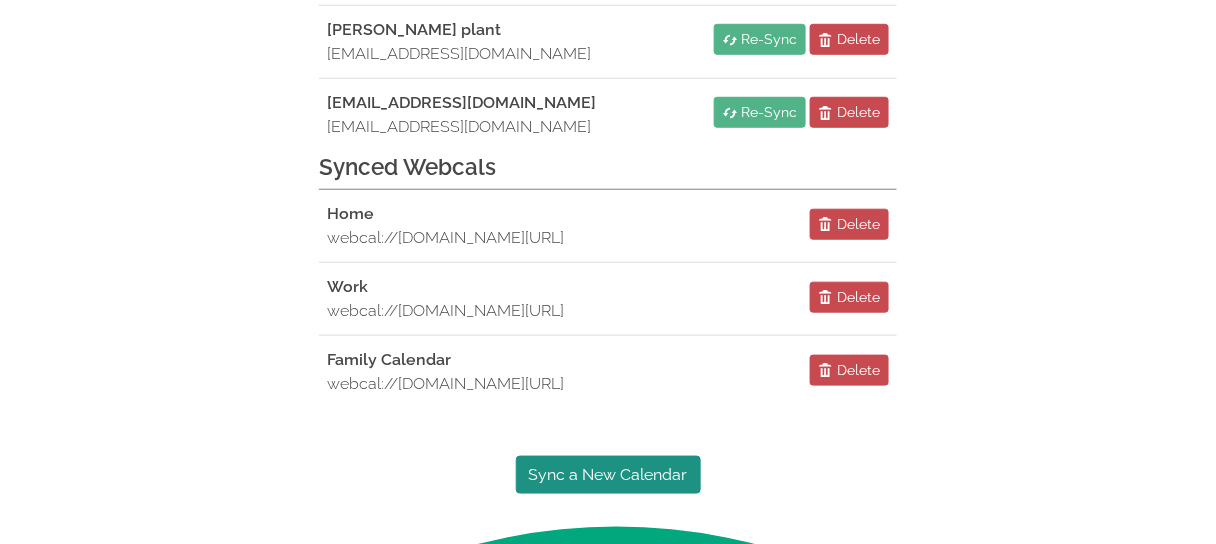 scroll, scrollTop: 466, scrollLeft: 12, axis: both 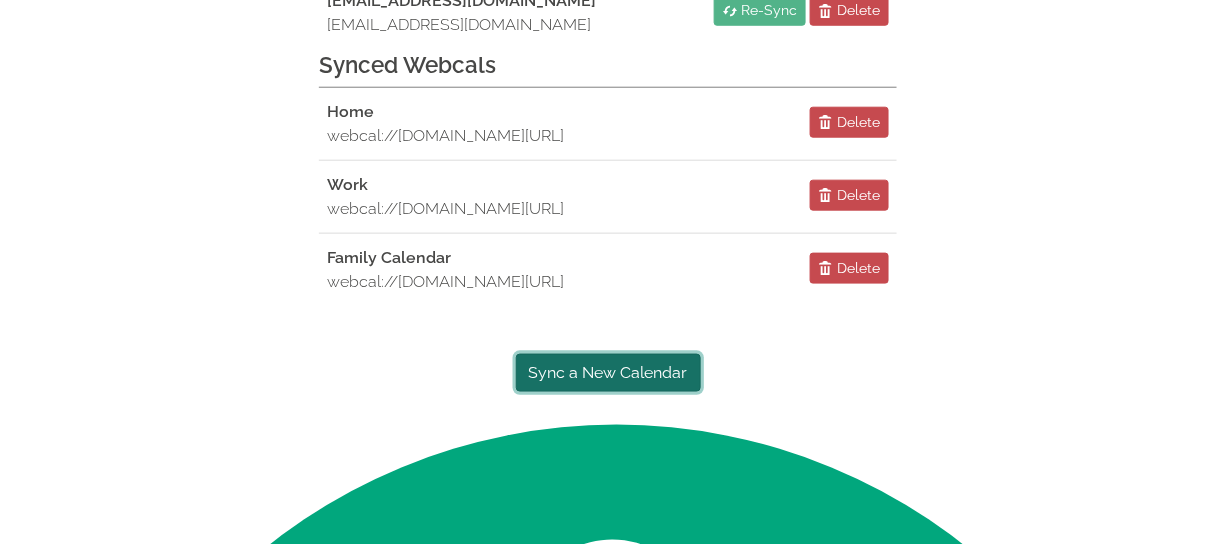 click on "Sync a New Calendar" at bounding box center (608, 373) 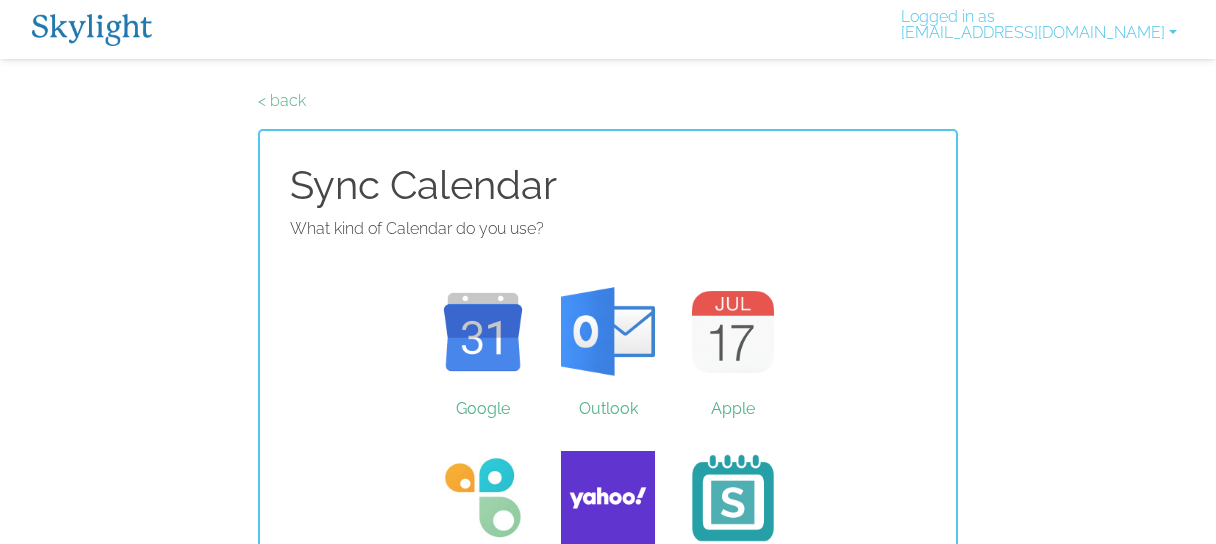 scroll, scrollTop: 0, scrollLeft: 0, axis: both 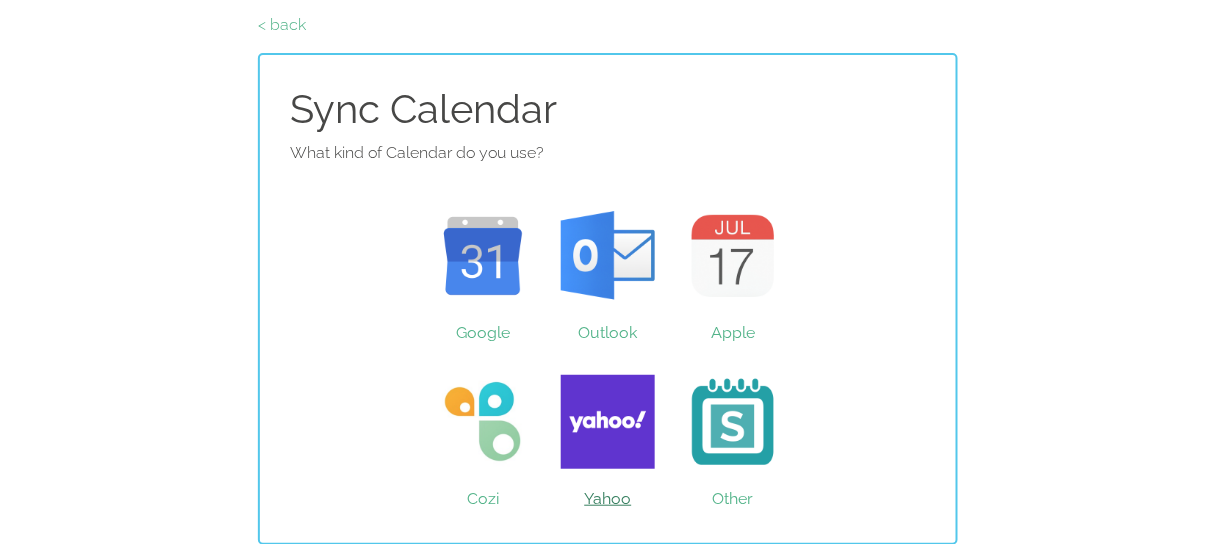 click on "Yahoo" at bounding box center [608, 422] 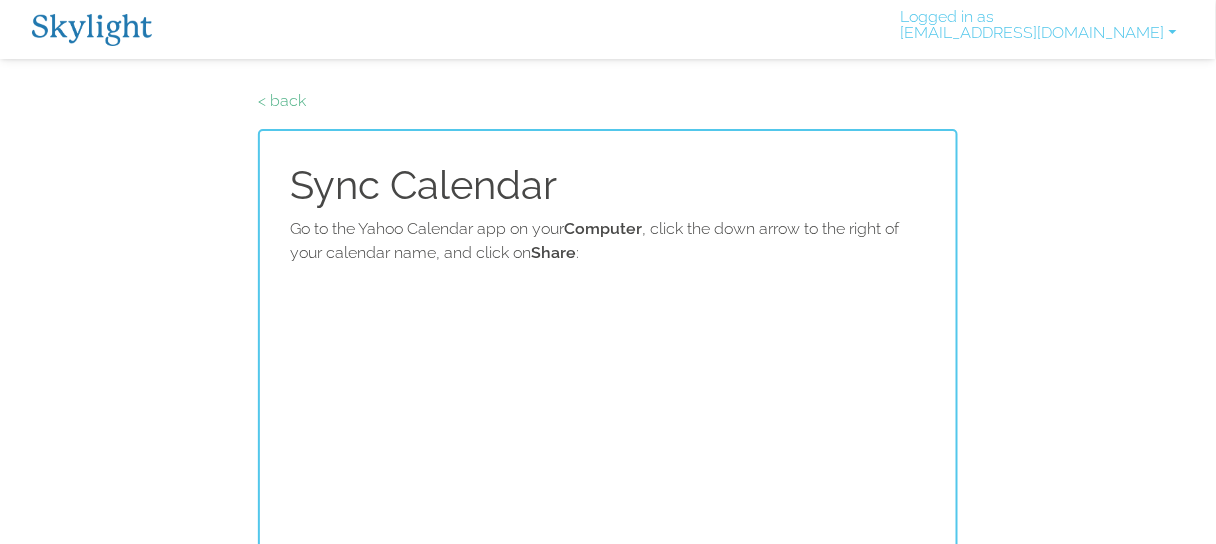 scroll, scrollTop: 136, scrollLeft: 0, axis: vertical 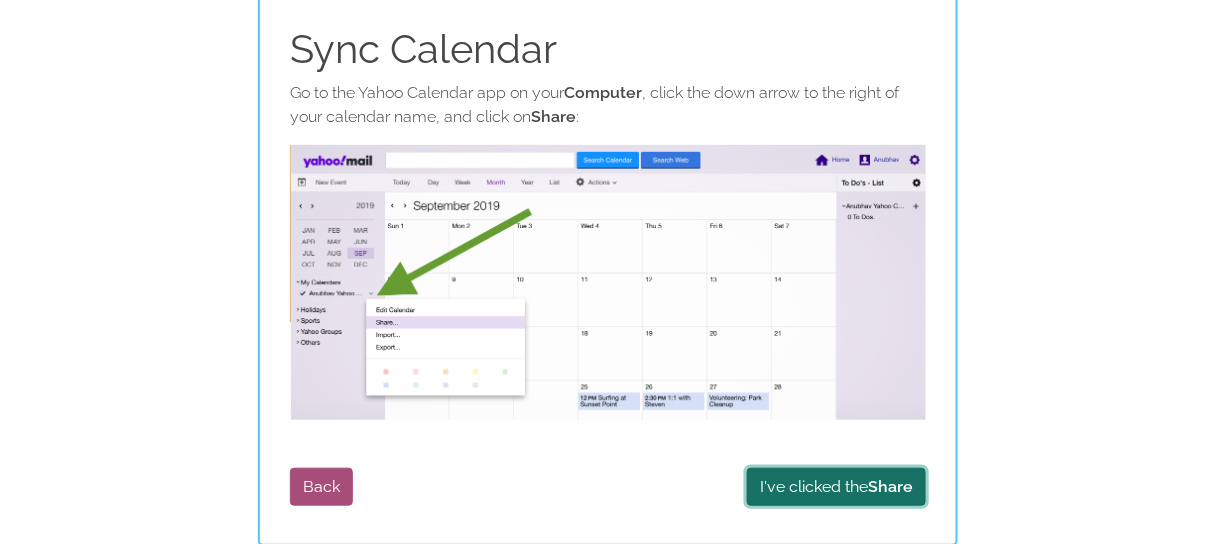click on "I've clicked the  Share" at bounding box center (836, 487) 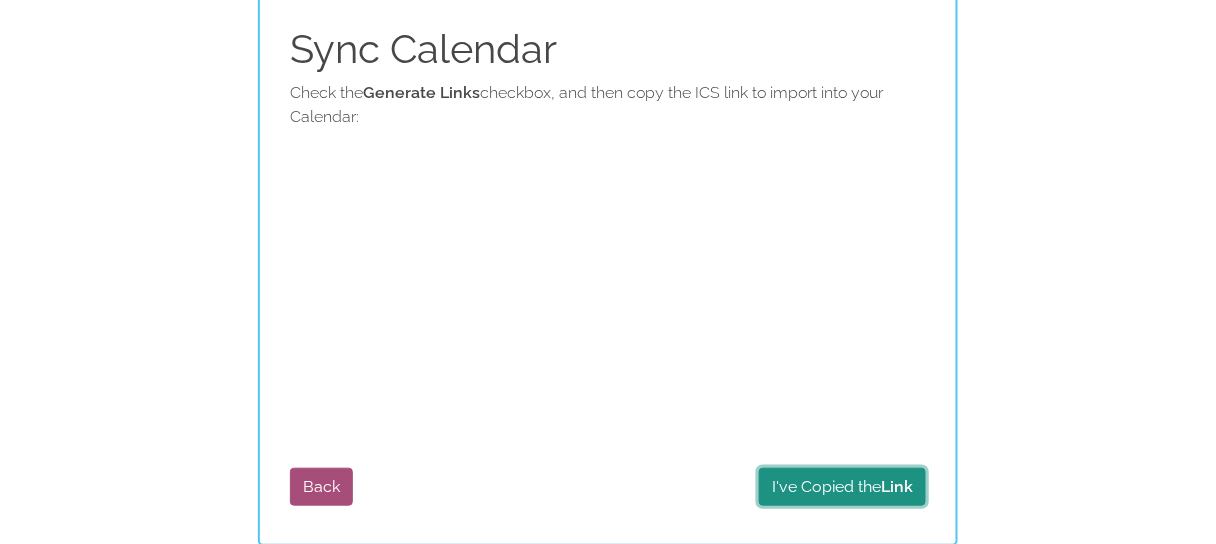 scroll, scrollTop: 136, scrollLeft: 0, axis: vertical 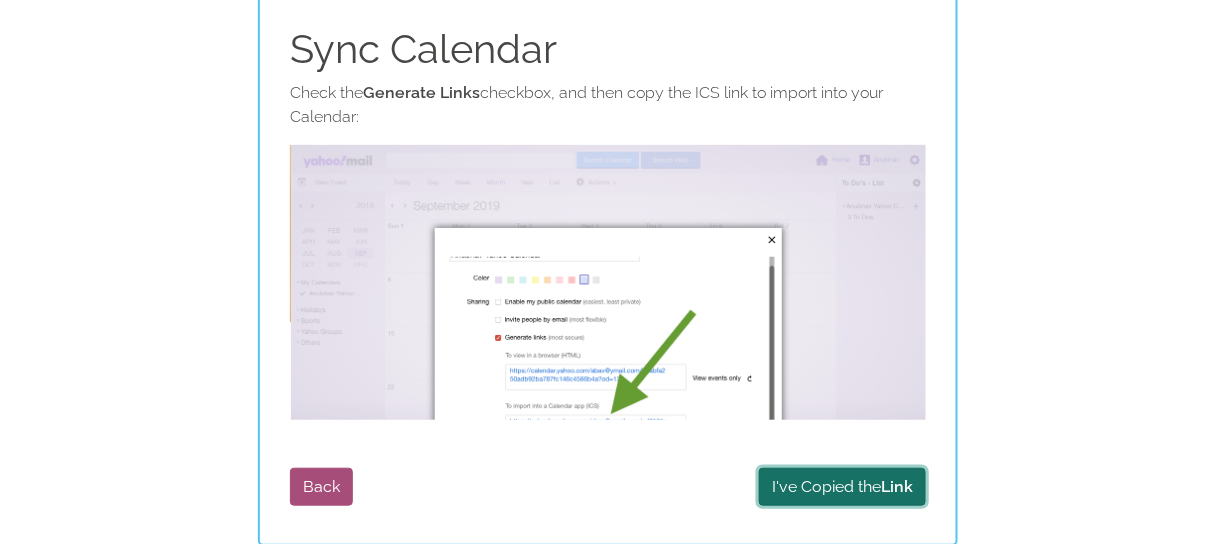 click on "I've Copied the  Link" at bounding box center (842, 487) 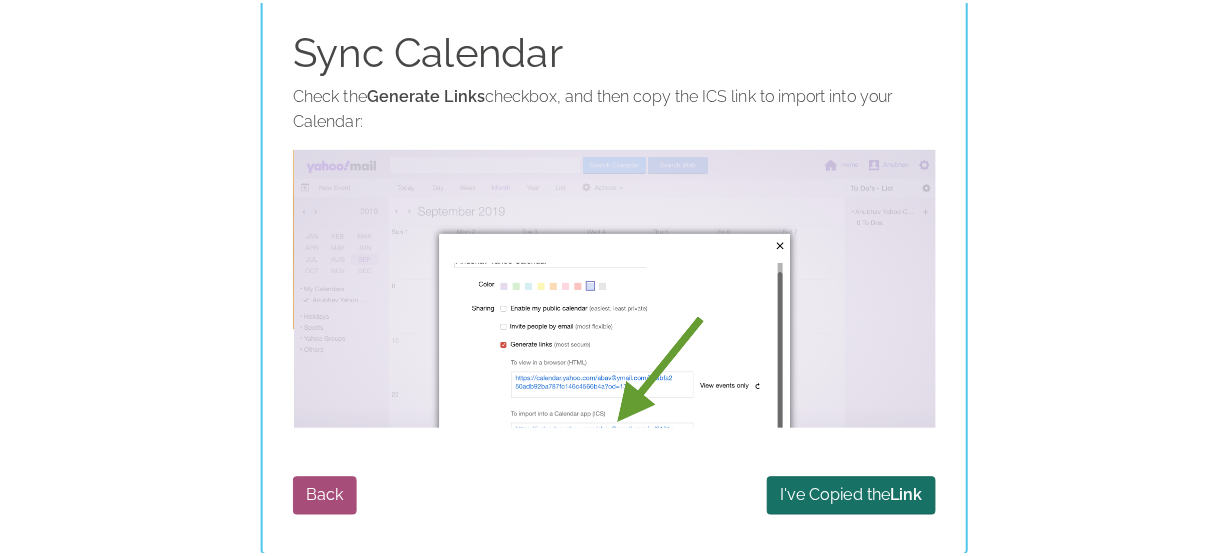 scroll, scrollTop: 0, scrollLeft: 0, axis: both 